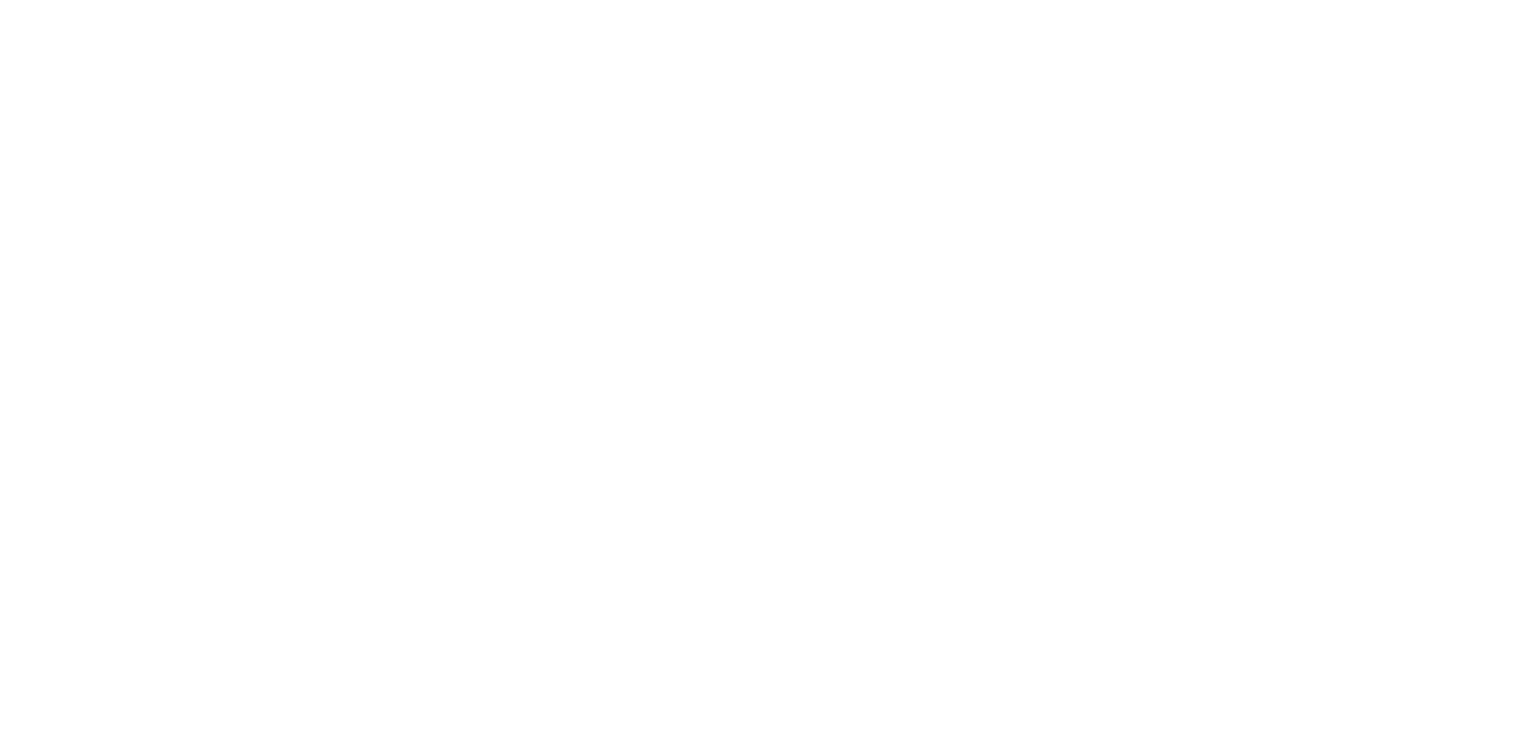 scroll, scrollTop: 0, scrollLeft: 0, axis: both 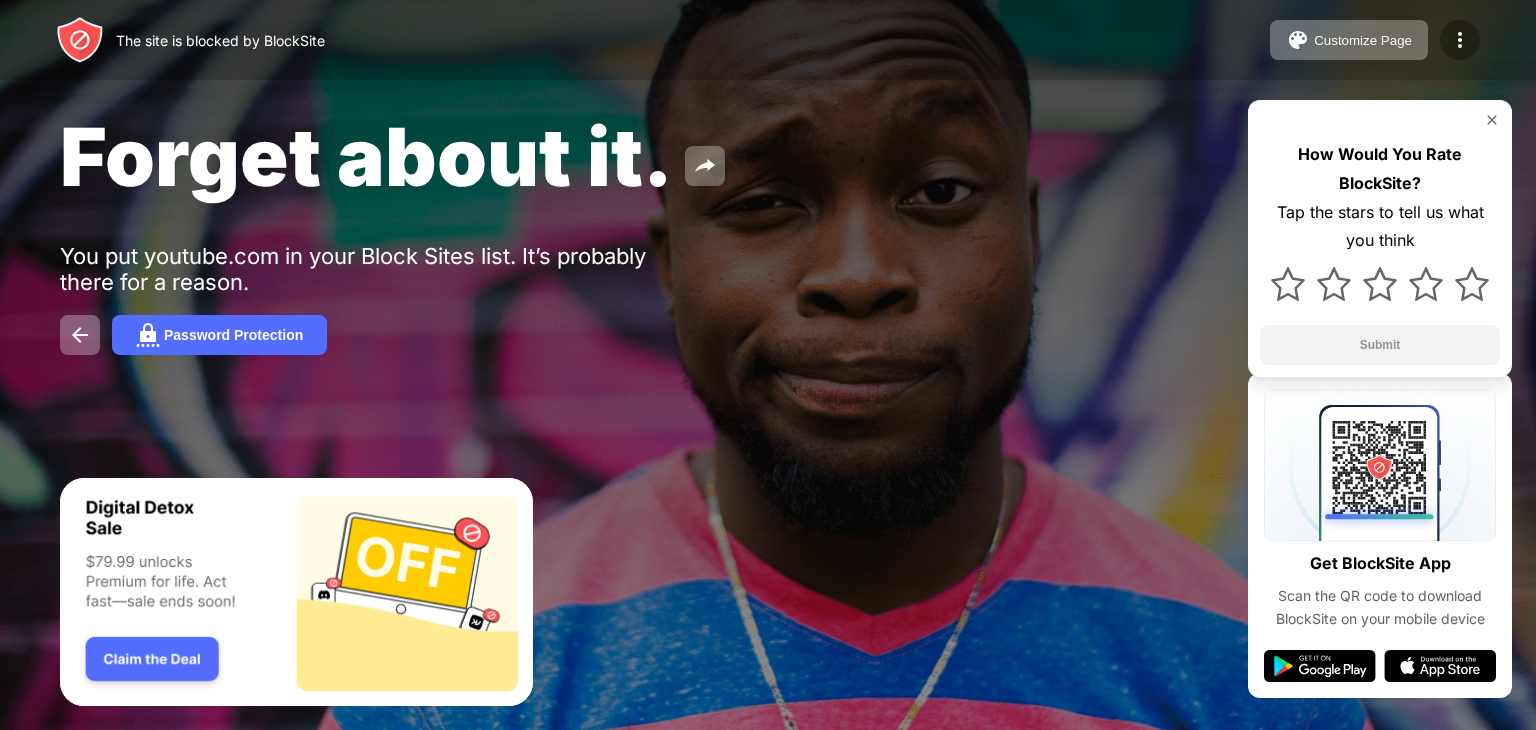 click at bounding box center [1460, 40] 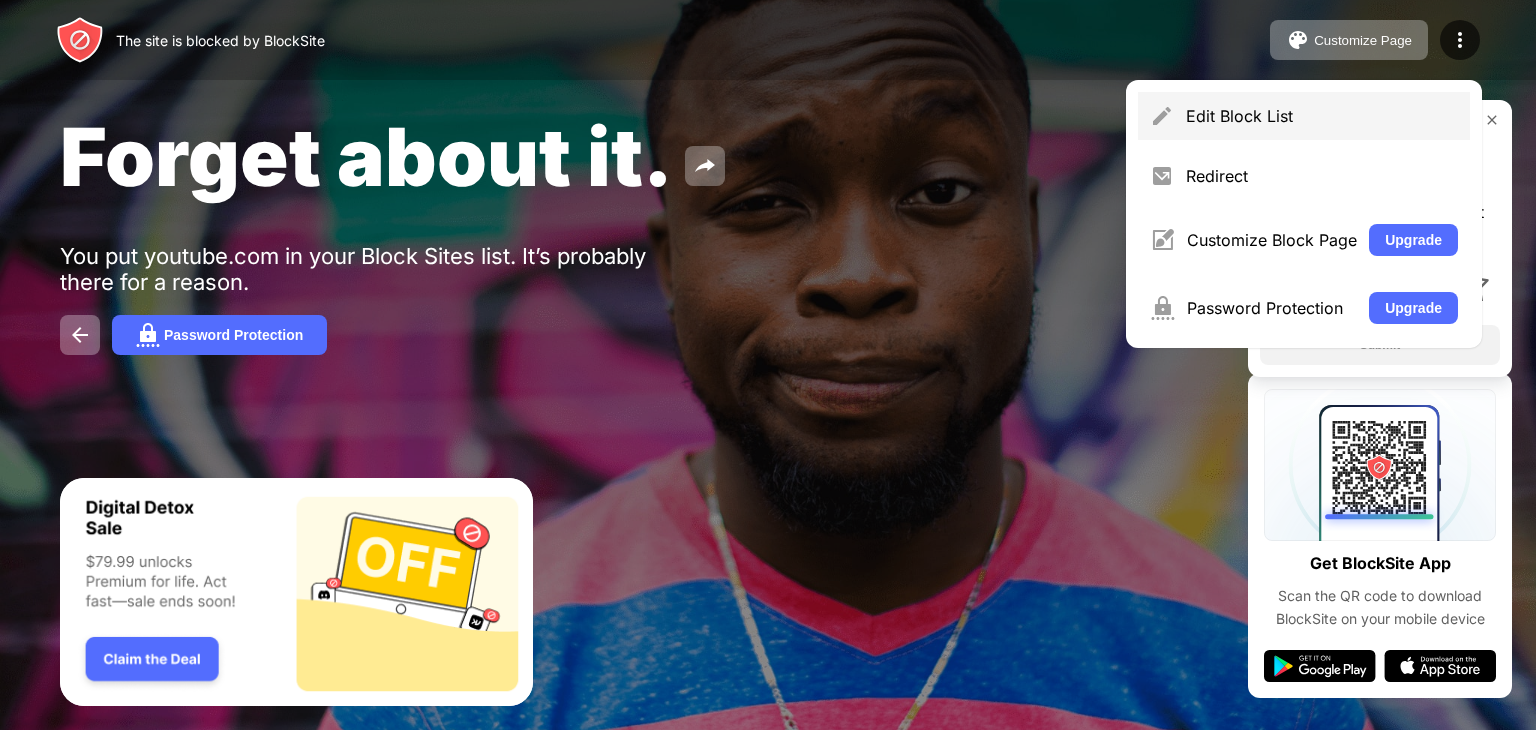 click on "Edit Block List" at bounding box center (1304, 116) 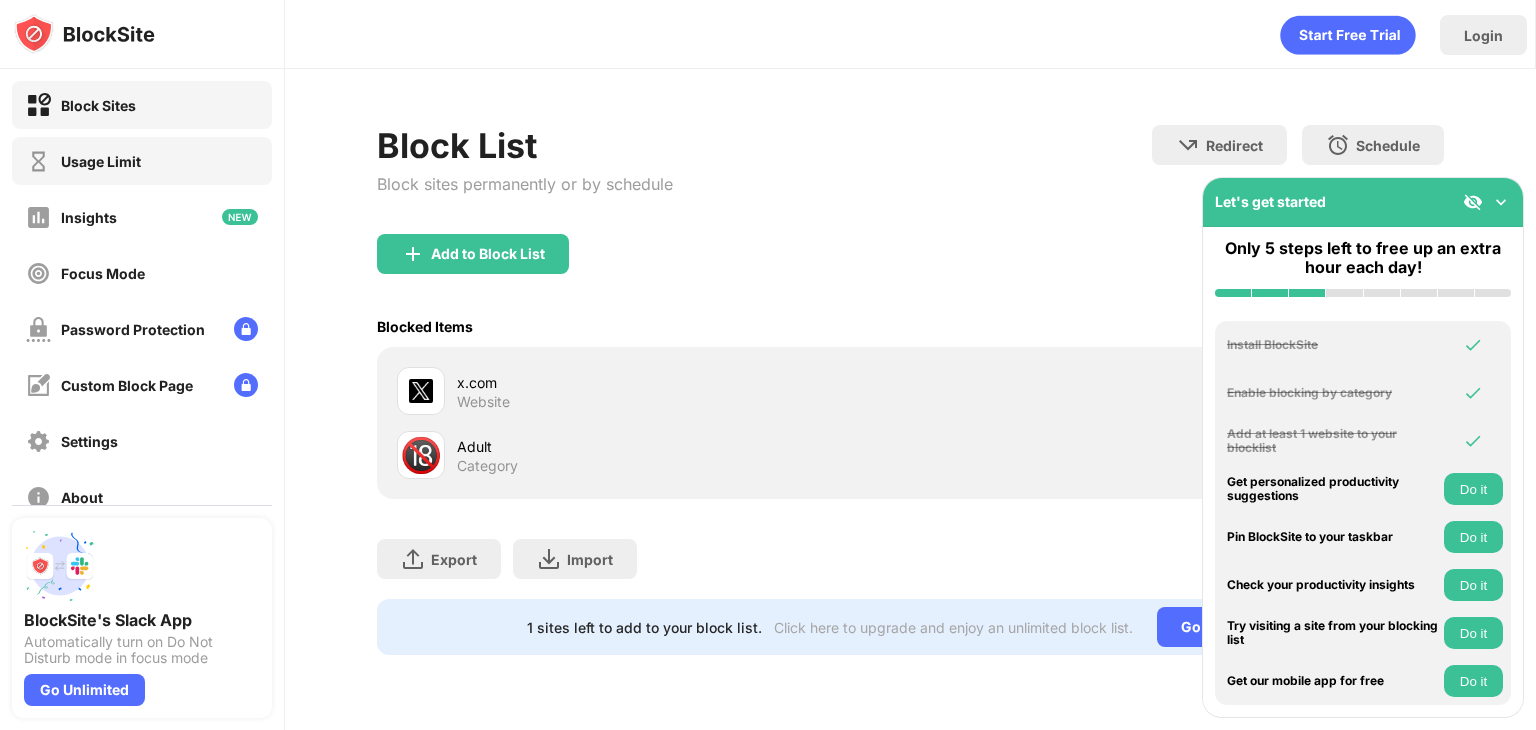click on "Usage Limit" at bounding box center [142, 161] 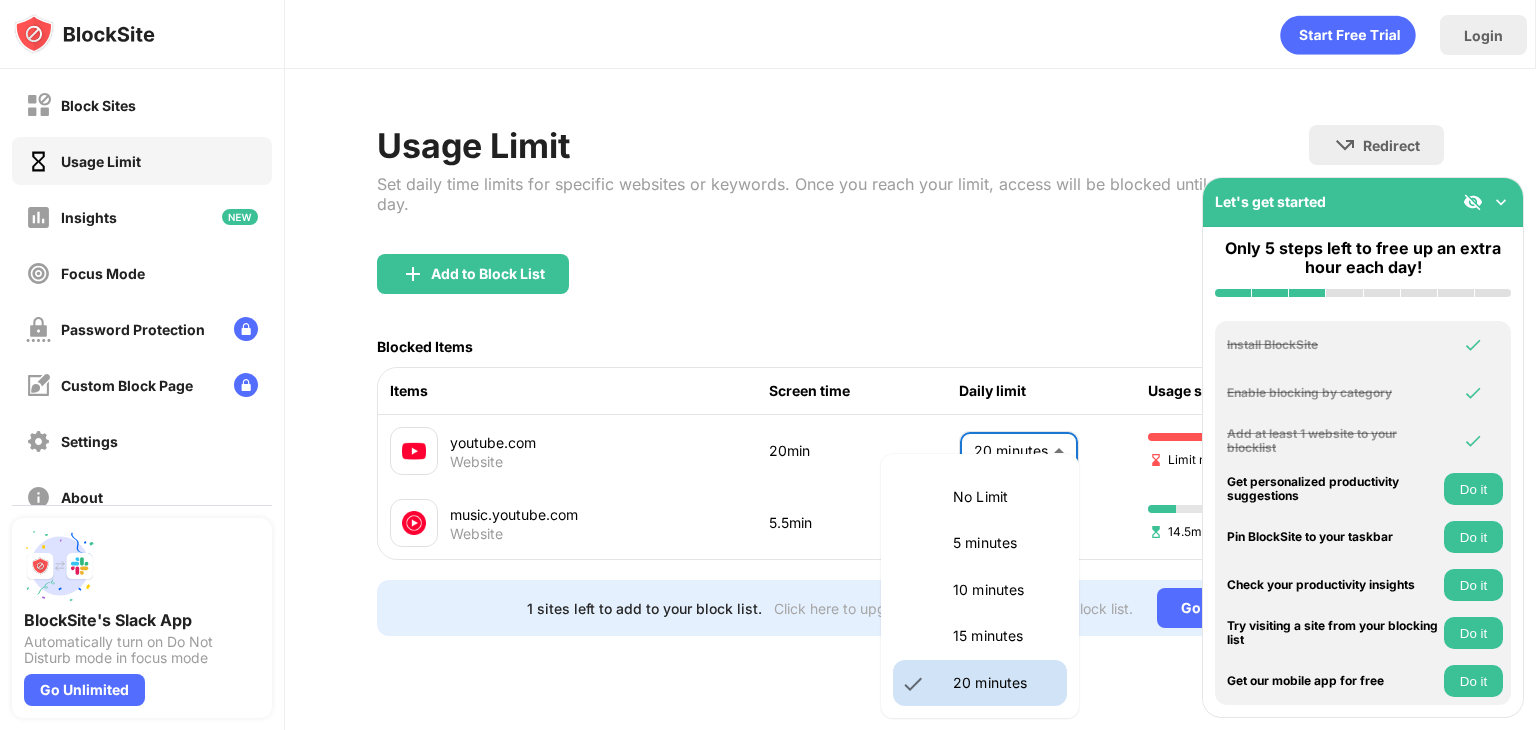 drag, startPoint x: 1048, startPoint y: 428, endPoint x: 984, endPoint y: 655, distance: 235.84953 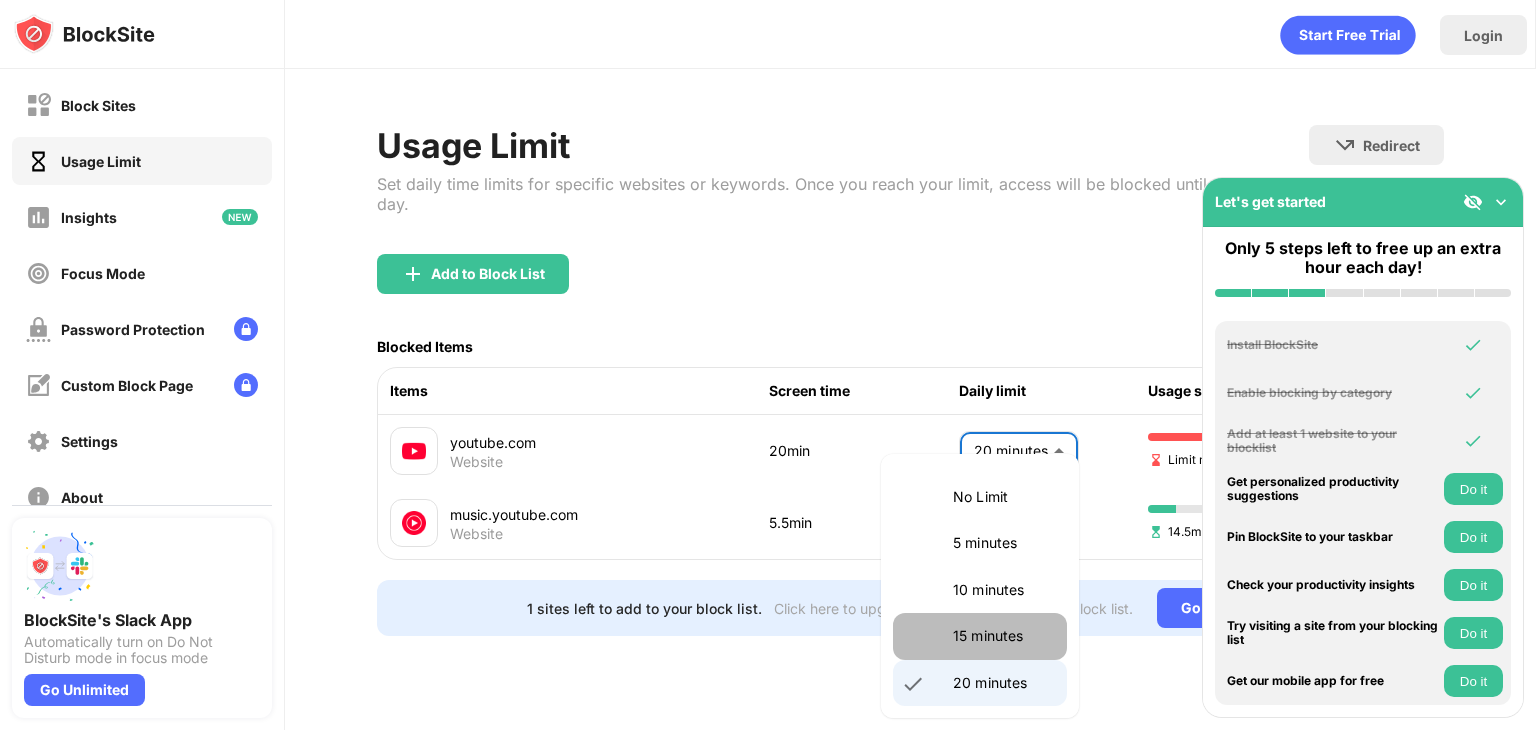 click on "15 minutes" at bounding box center (1004, 636) 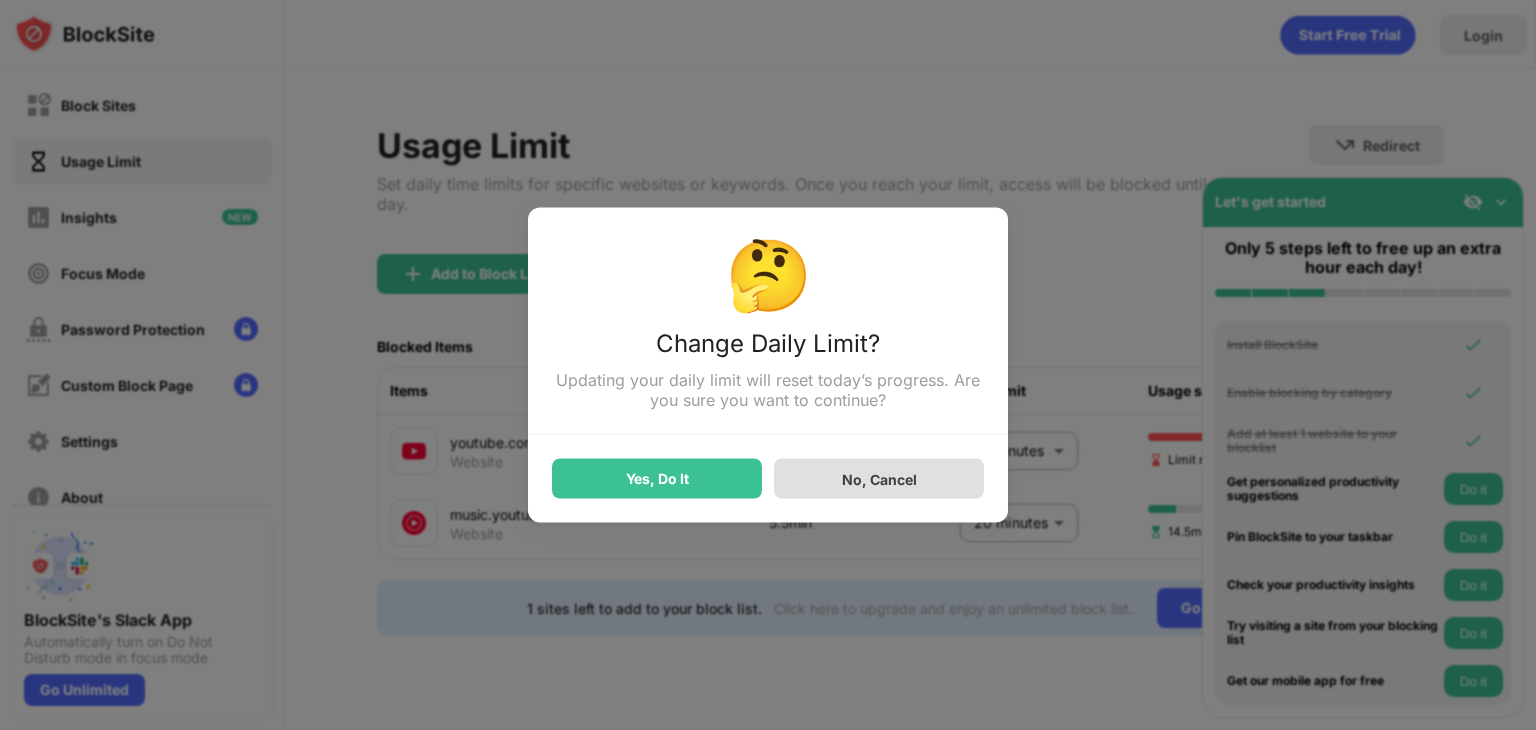click on "No, Cancel" at bounding box center (879, 478) 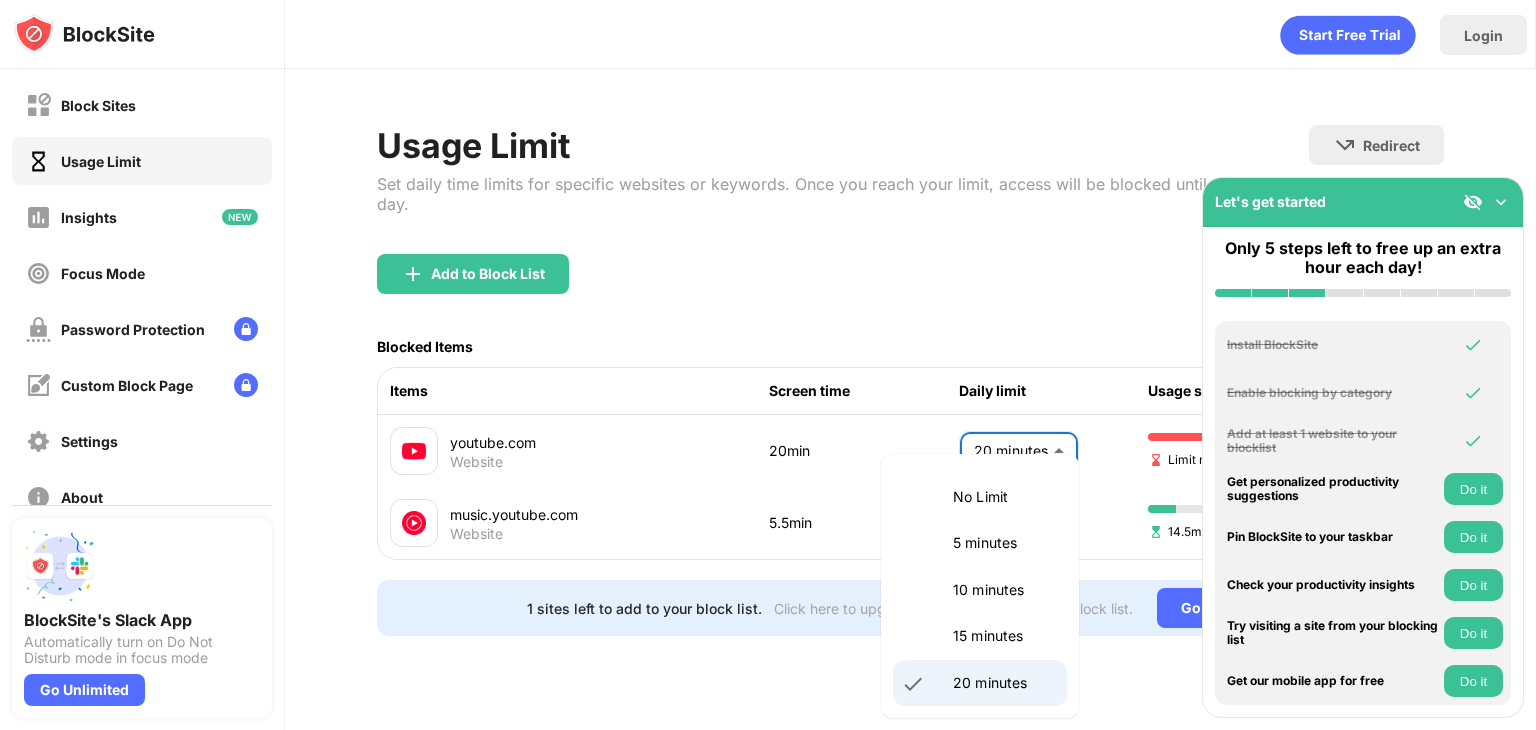 click on "Block Sites Usage Limit Insights Focus Mode Password Protection Custom Block Page Settings About Blocking Sync with other devices Disabled BlockSite's Slack App Automatically turn on Do Not Disturb mode in focus mode Go Unlimited Let's get started Only 5 steps left to free up an extra hour each day! Install BlockSite Enable blocking by category Add at least 1 website to your blocklist Get personalized productivity suggestions Do it Pin BlockSite to your taskbar Do it Check your productivity insights Do it Try visiting a site from your blocking list Do it Get our mobile app for free Do it Login Usage Limit Set daily time limits for specific websites or keywords. Once you reach your limit, access will be blocked until the next day. Redirect Choose a site to be redirected to when blocking is active Add to Block List Blocked Items Items Screen time Daily limit Usage status youtube.com Website [TIME] [TIME] ** ​ Limit reached music.youtube.com Website [TIME] [TIME] ** ​ [TIME] left Go Unlimited" at bounding box center (768, 365) 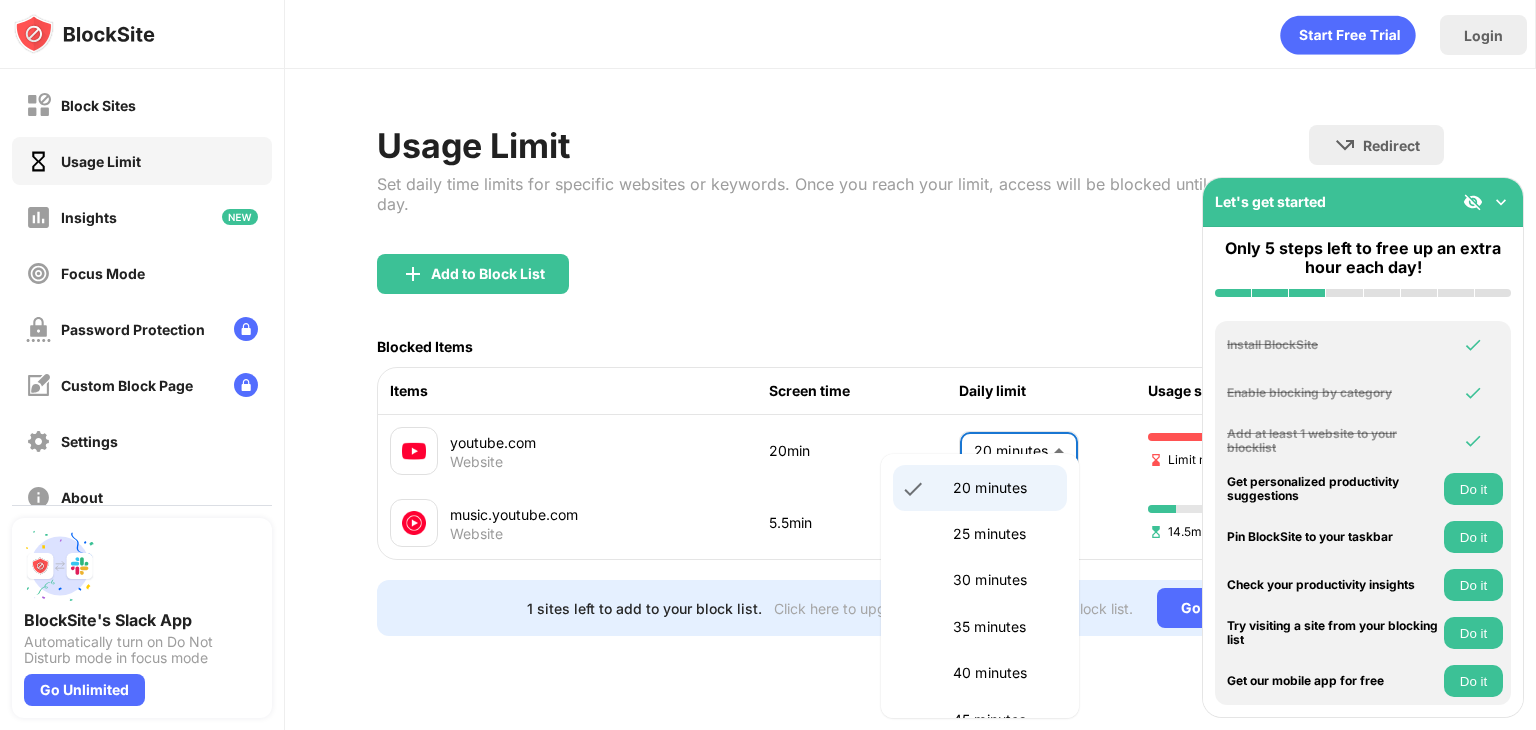 scroll, scrollTop: 196, scrollLeft: 0, axis: vertical 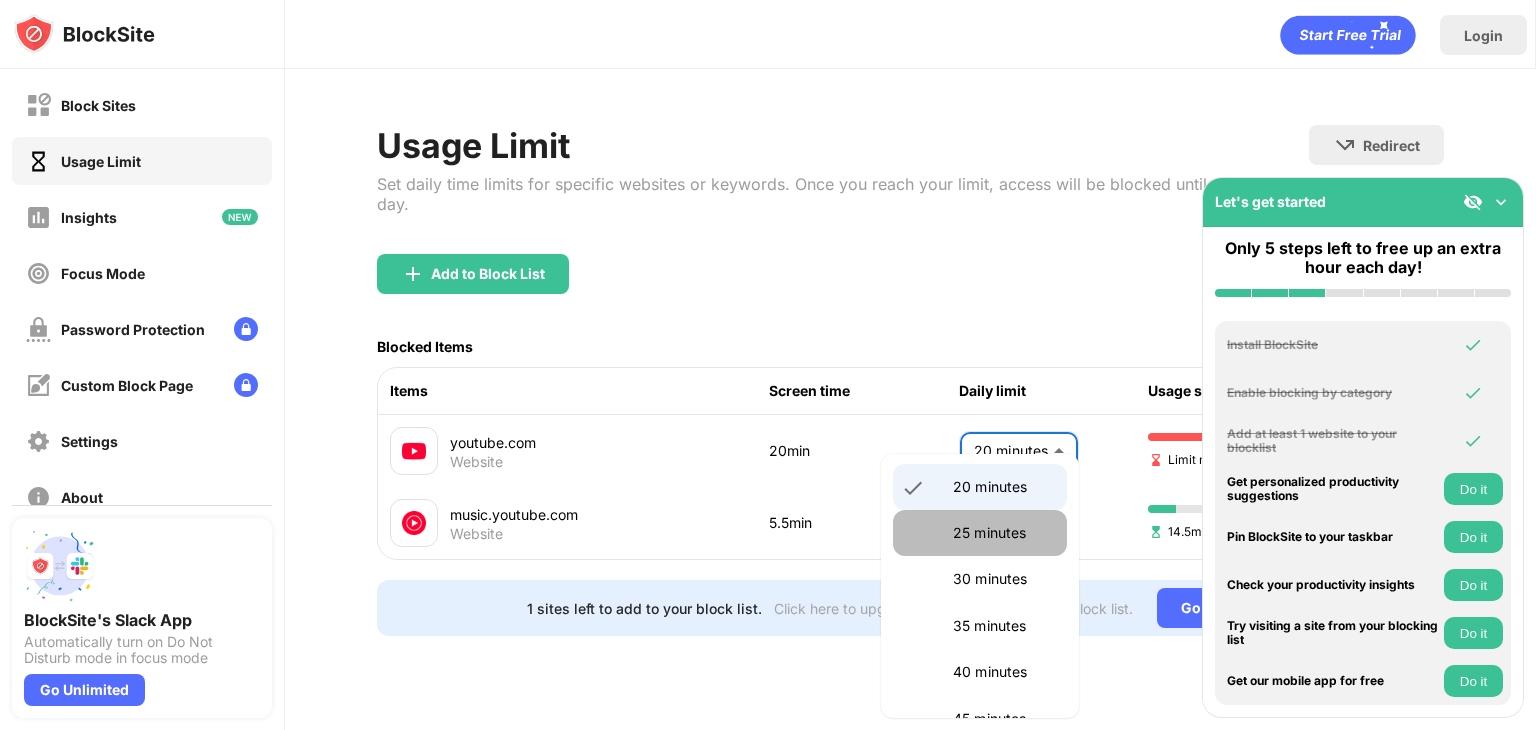 click on "25 minutes" at bounding box center [980, 533] 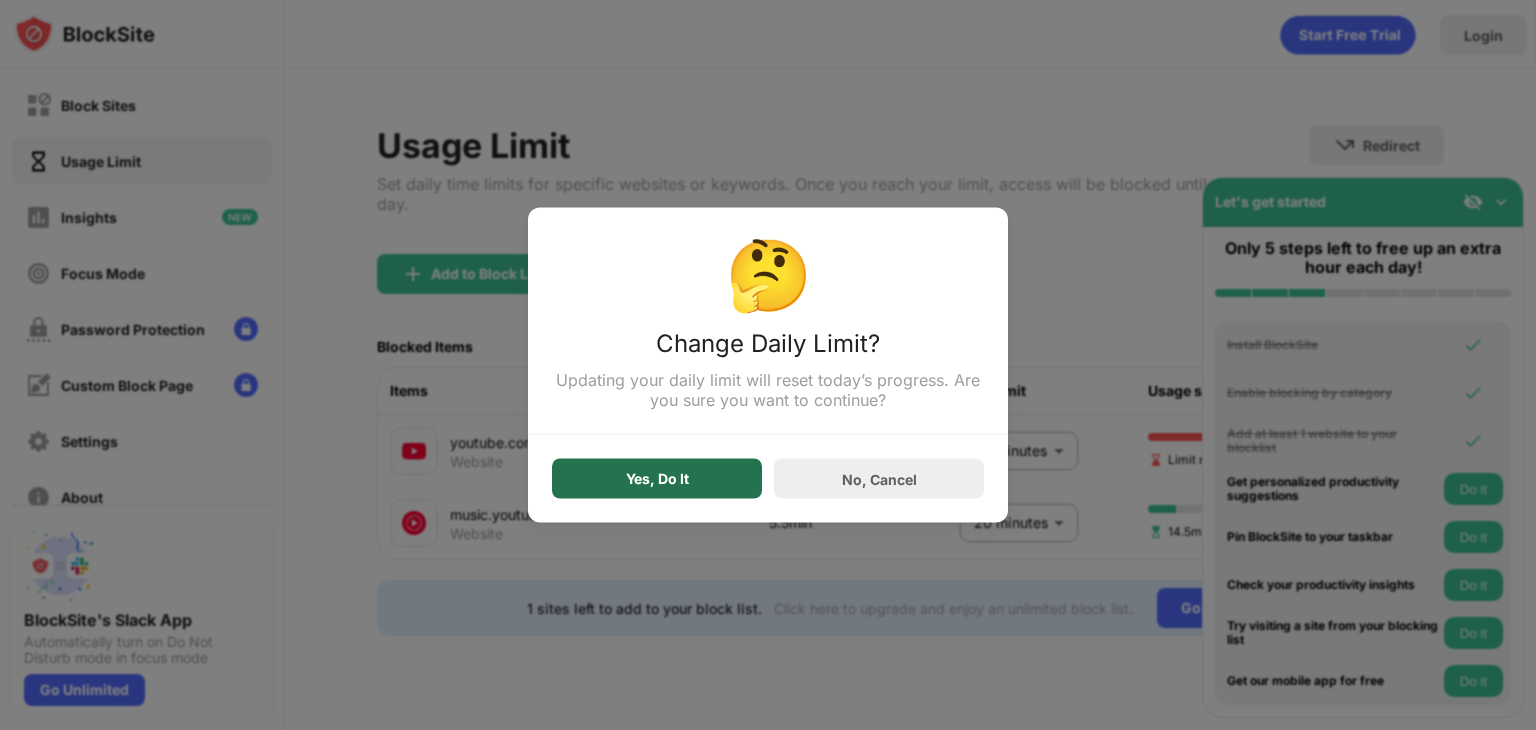click on "Yes, Do It" at bounding box center [657, 479] 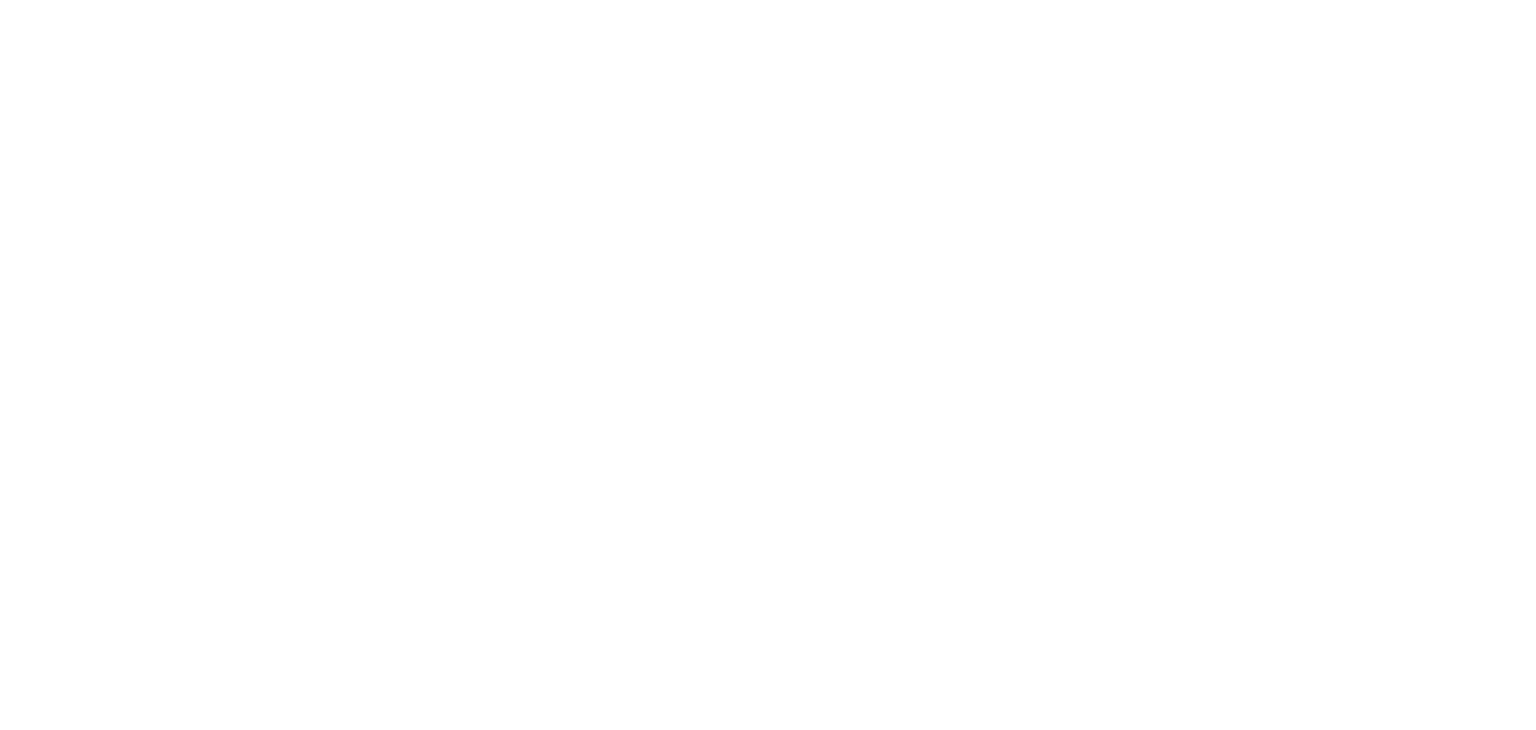 scroll, scrollTop: 0, scrollLeft: 0, axis: both 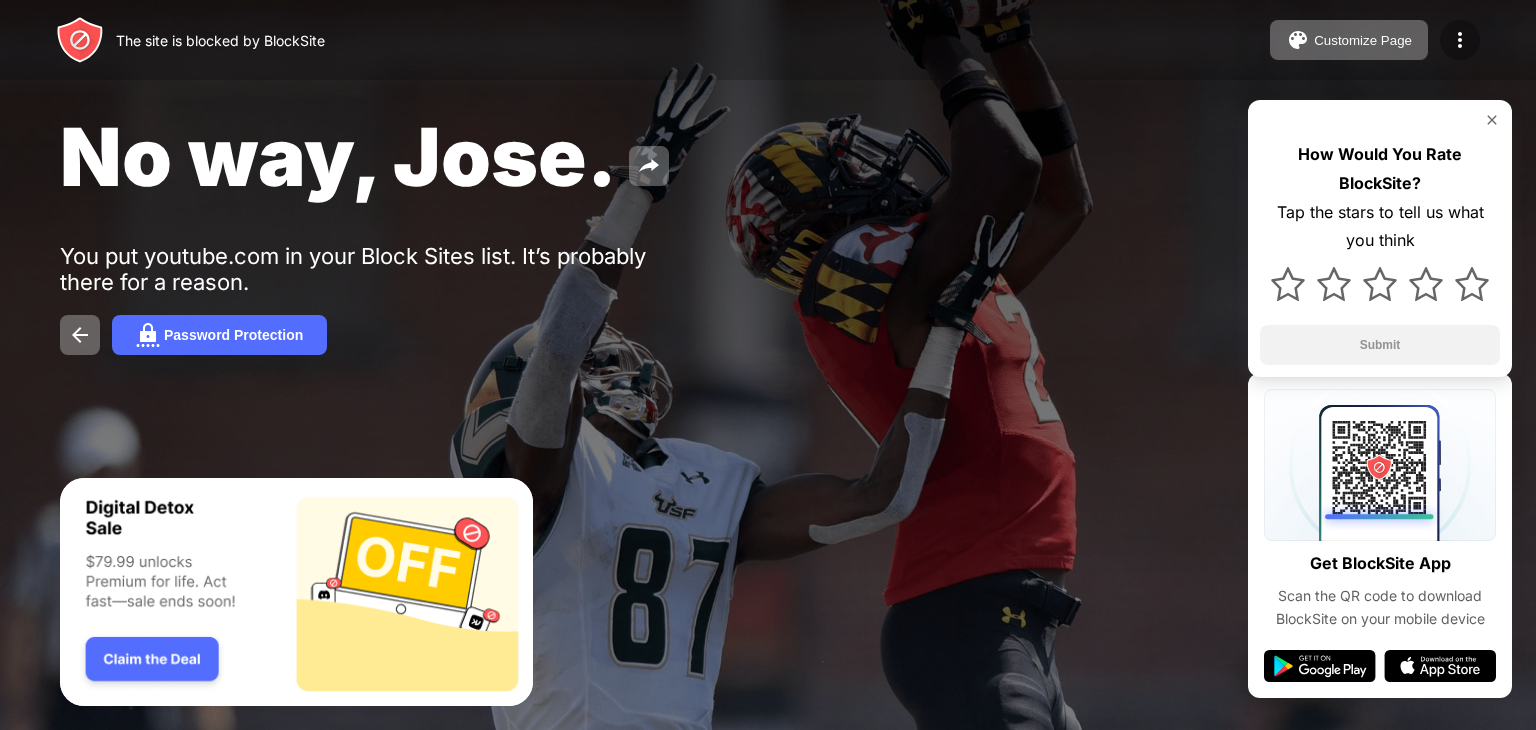 click at bounding box center [1460, 40] 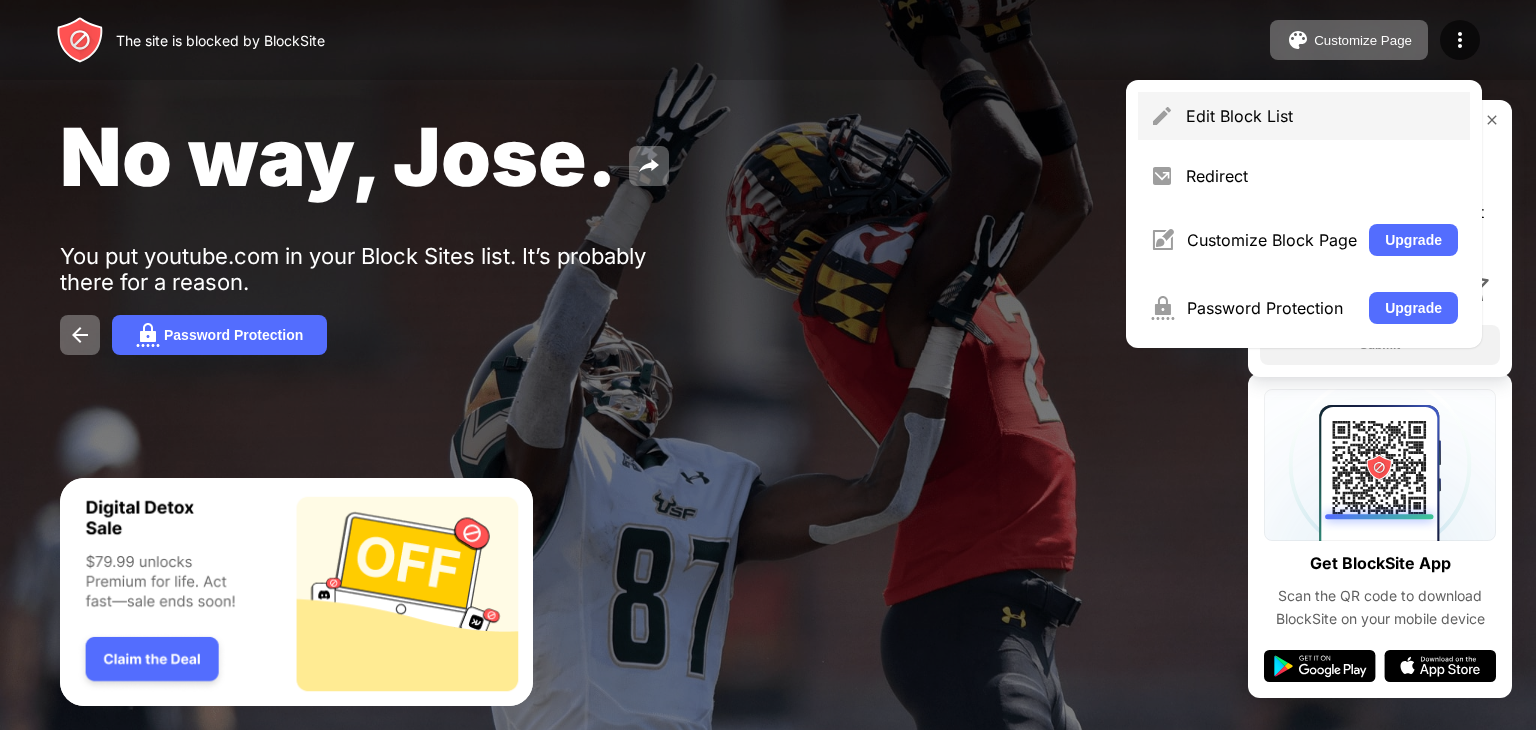 click on "Edit Block List" at bounding box center (1322, 116) 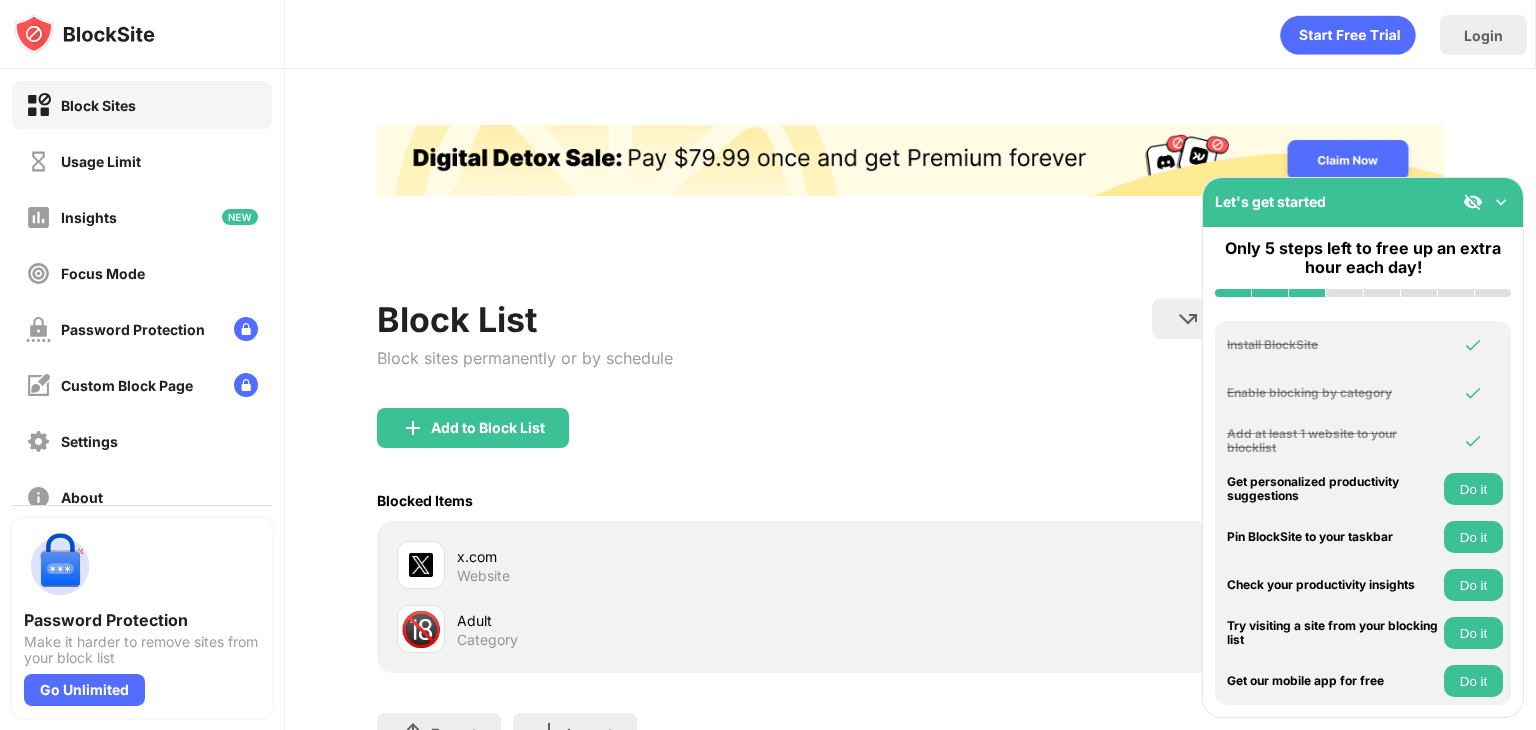 scroll, scrollTop: 0, scrollLeft: 0, axis: both 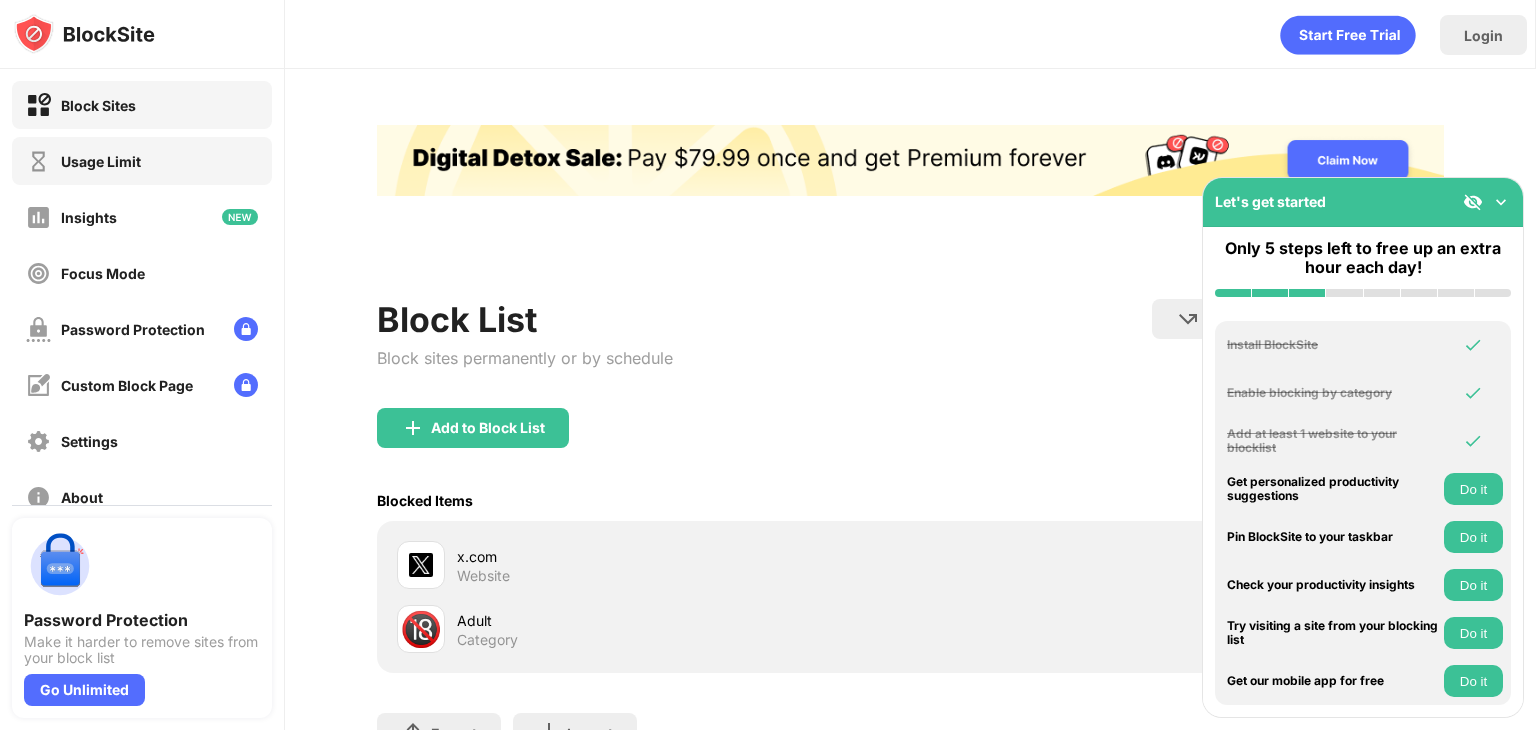 click on "Usage Limit" at bounding box center (142, 161) 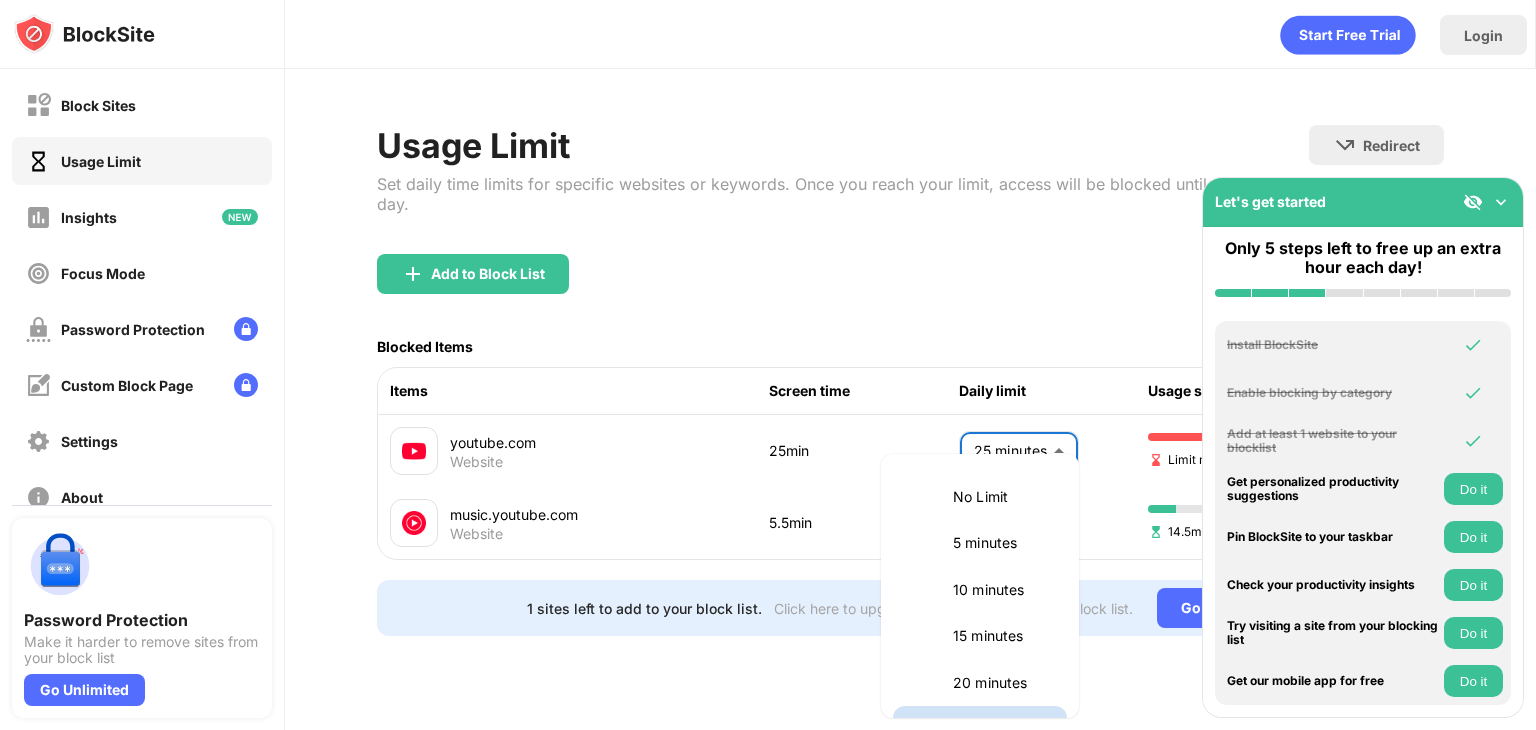 click on "Block Sites Usage Limit Insights Focus Mode Password Protection Custom Block Page Settings About Blocking Sync with other devices Disabled Password Protection Make it harder to remove sites from your block list Go Unlimited Let's get started Only 5 steps left to free up an extra hour each day! Install BlockSite Enable blocking by category Add at least 1 website to your blocklist Get personalized productivity suggestions Do it Pin BlockSite to your taskbar Do it Check your productivity insights Do it Try visiting a site from your blocking list Do it Get our mobile app for free Do it Login Usage Limit Set daily time limits for specific websites or keywords. Once you reach your limit, access will be blocked until the next day. Redirect Choose a site to be redirected to when blocking is active Add to Block List Blocked Items Items Screen time Daily limit Usage status youtube.com Website 25min 25 minutes ** ​ Limit reached music.youtube.com Website 5.5min 20 minutes ** ​ 14.5min left Go Unlimited" at bounding box center (768, 365) 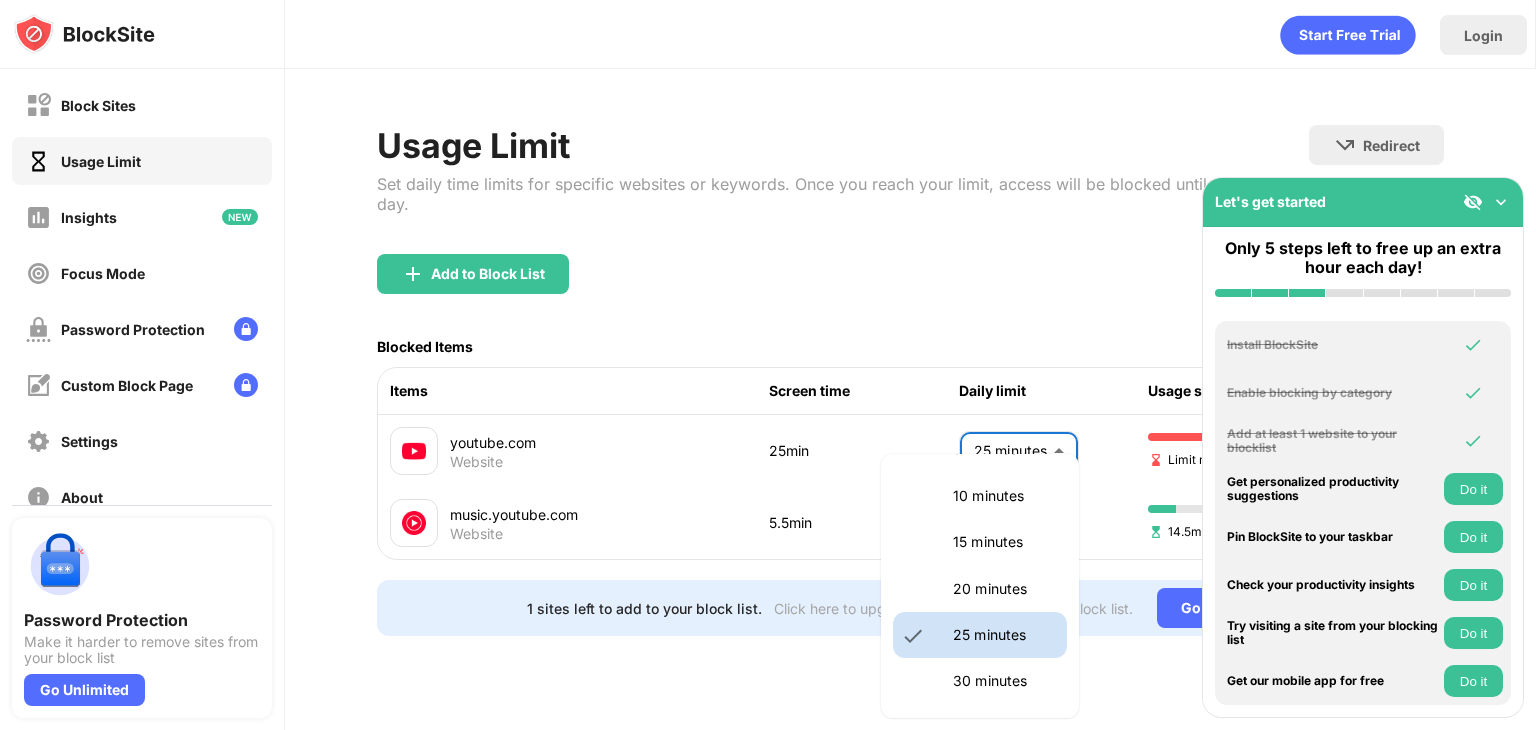 scroll, scrollTop: 95, scrollLeft: 0, axis: vertical 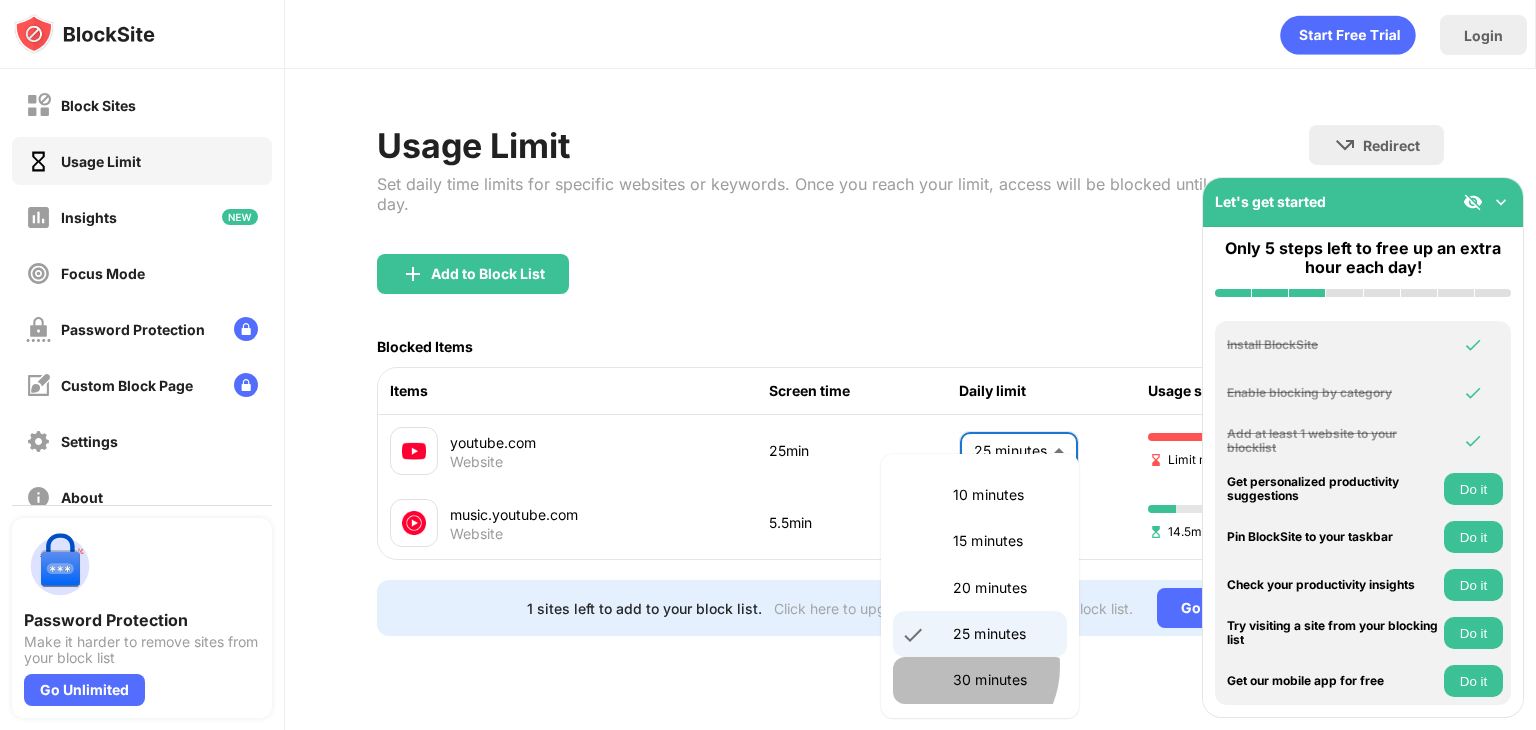 click on "30 minutes" at bounding box center (980, 680) 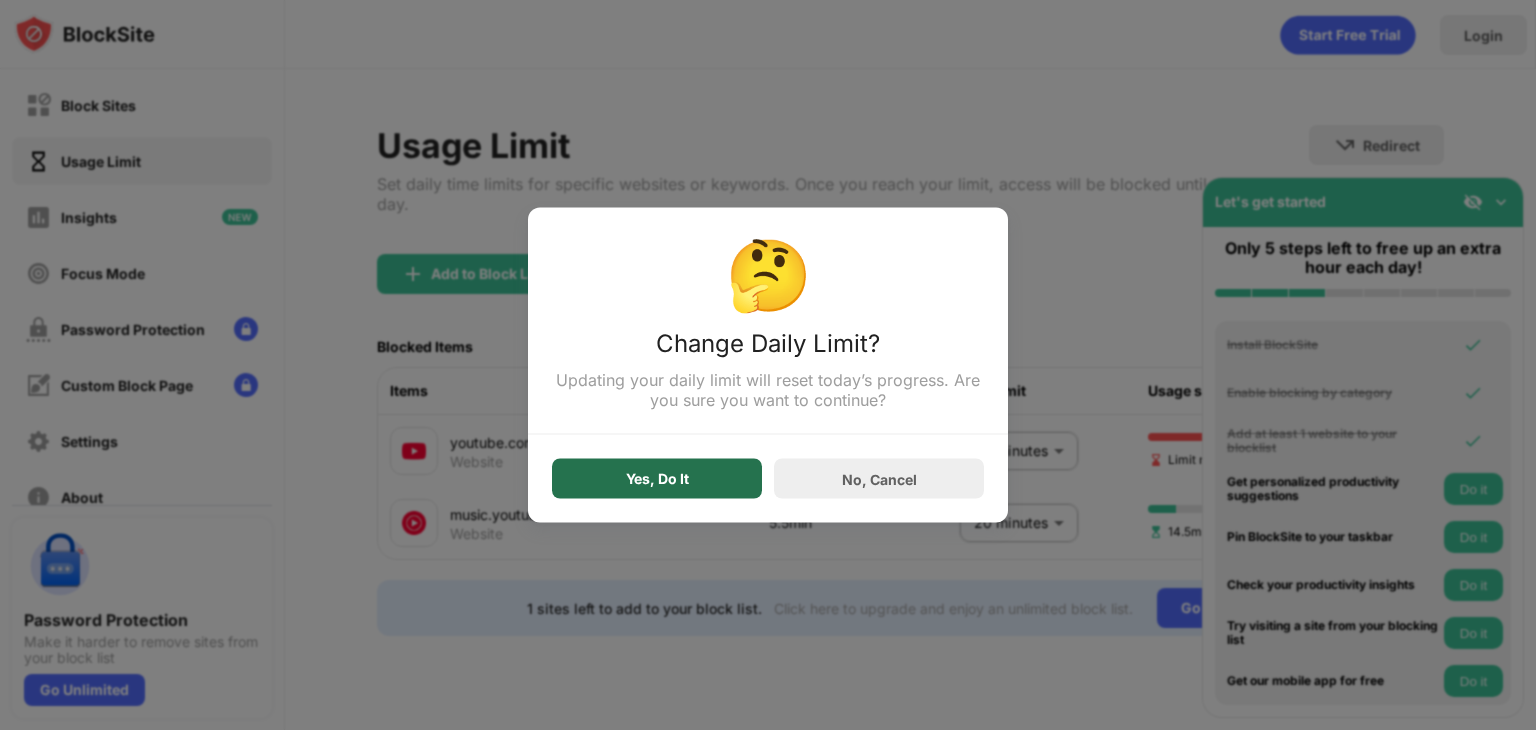click on "Yes, Do It" at bounding box center [657, 479] 